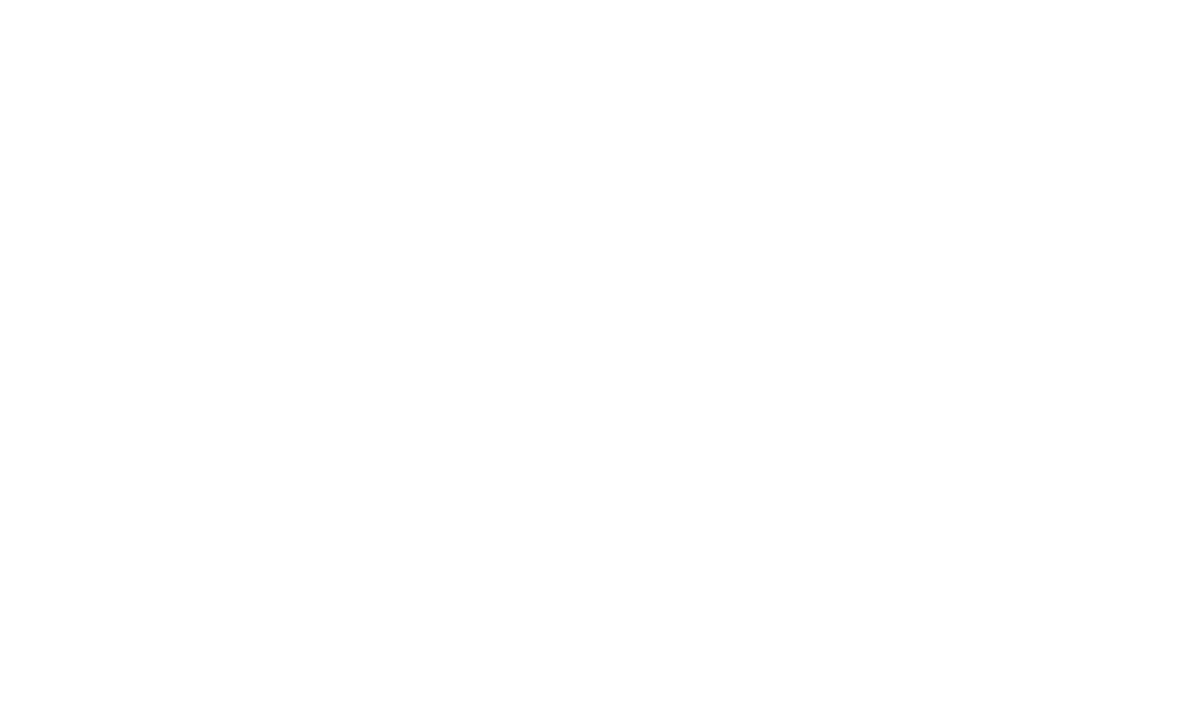 scroll, scrollTop: 0, scrollLeft: 0, axis: both 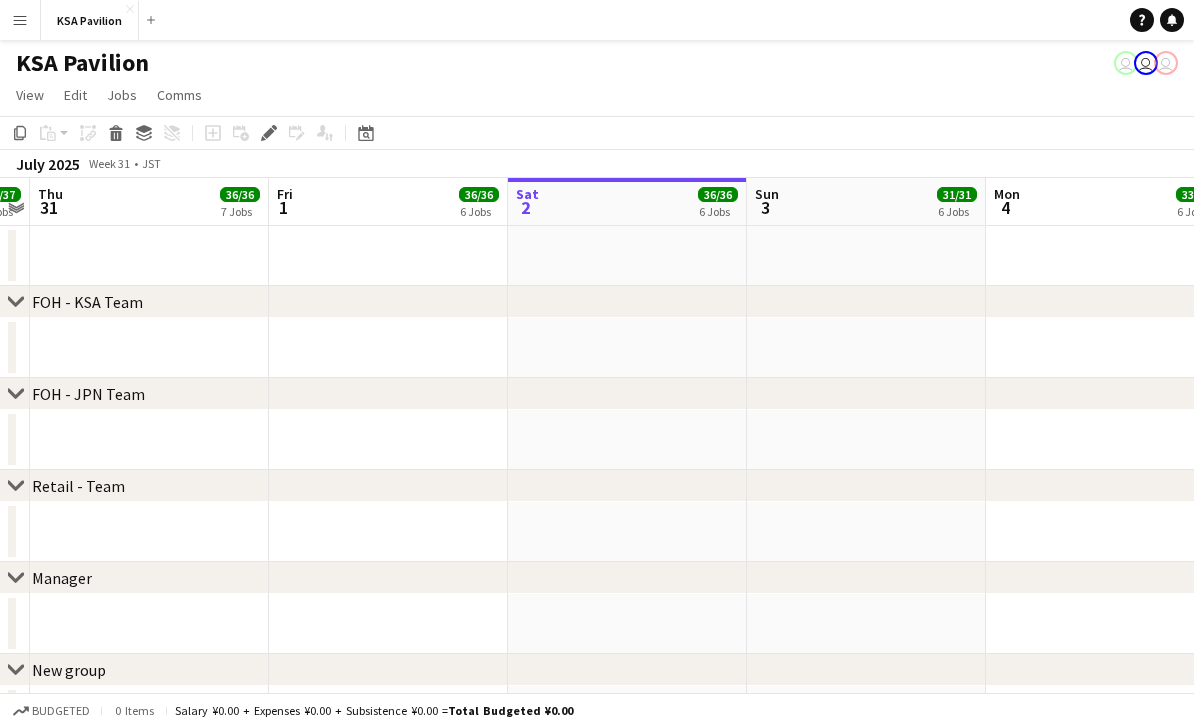 click on "Menu" at bounding box center (20, 20) 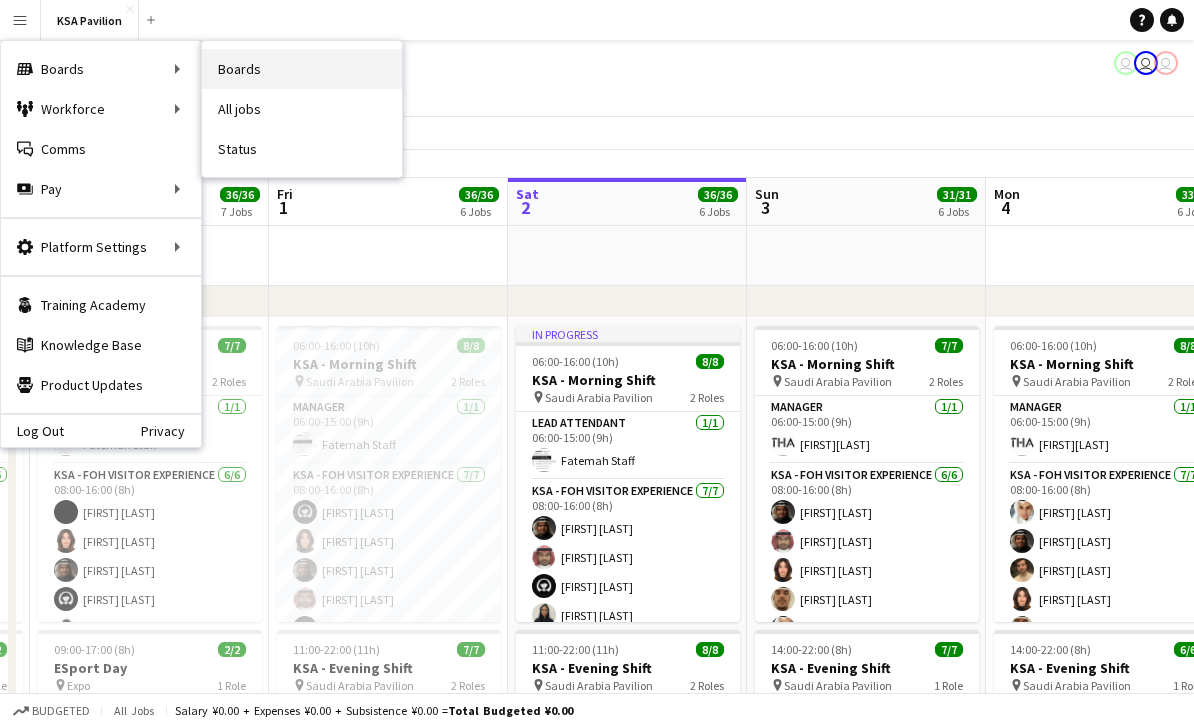 click on "Boards" at bounding box center (302, 69) 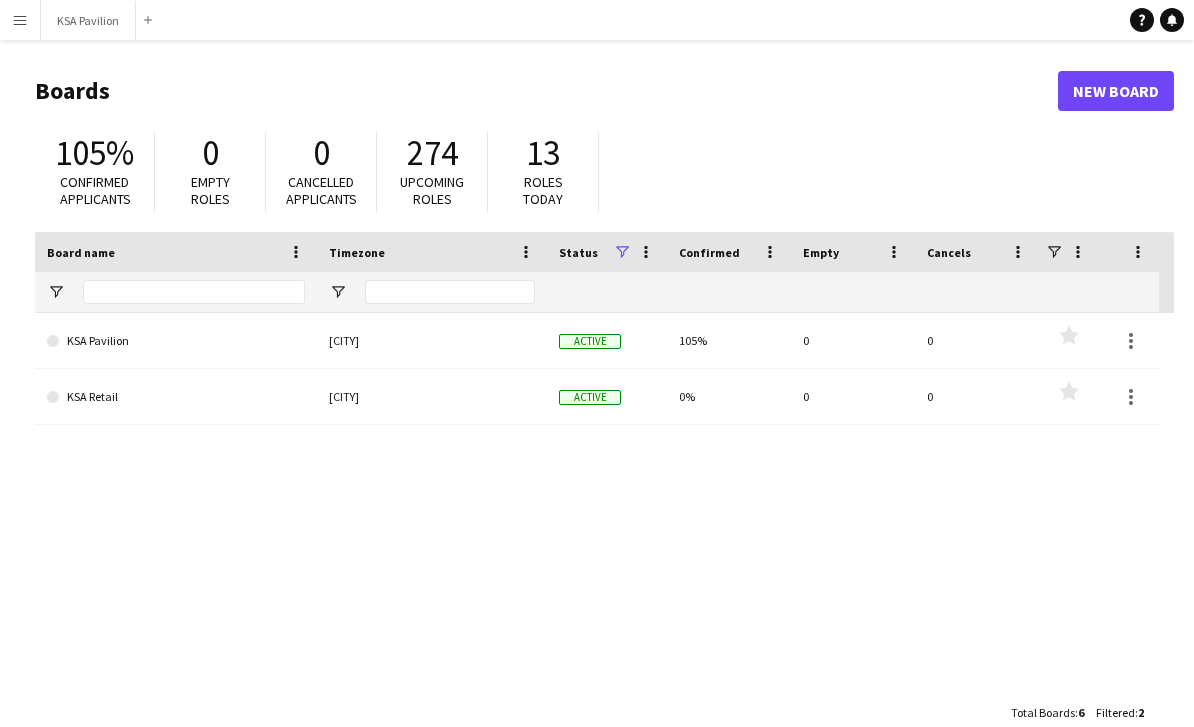 click on "Menu" at bounding box center [20, 20] 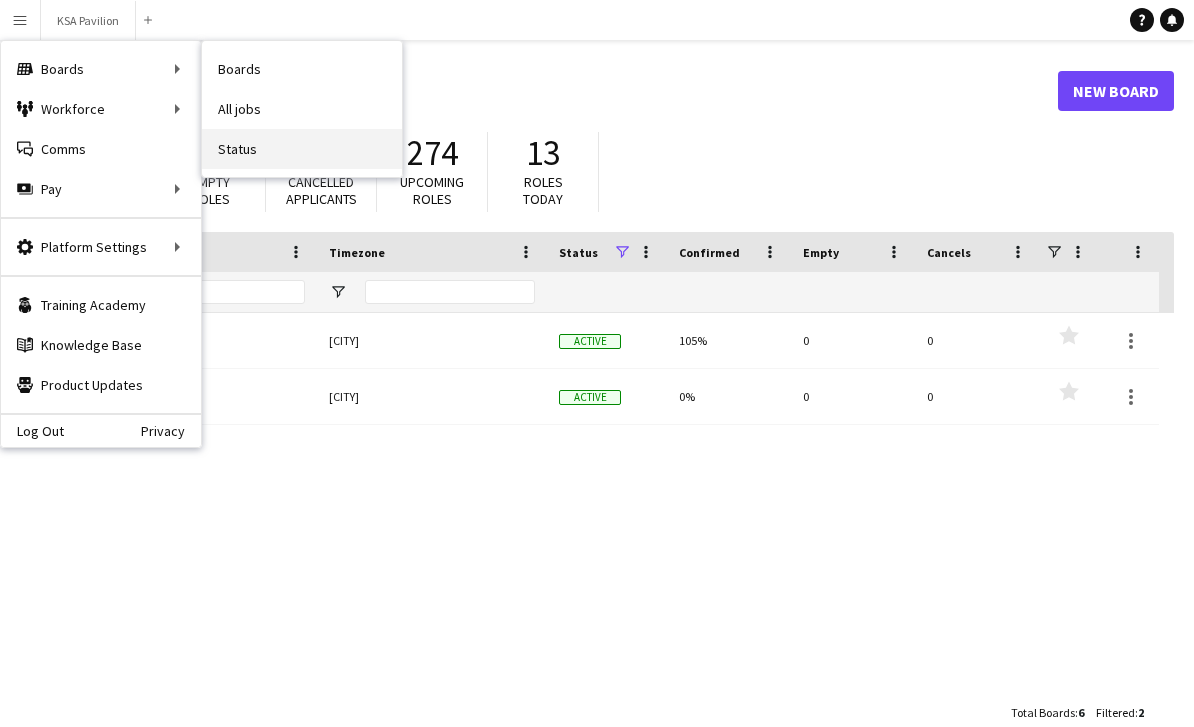 click on "Status" at bounding box center (302, 149) 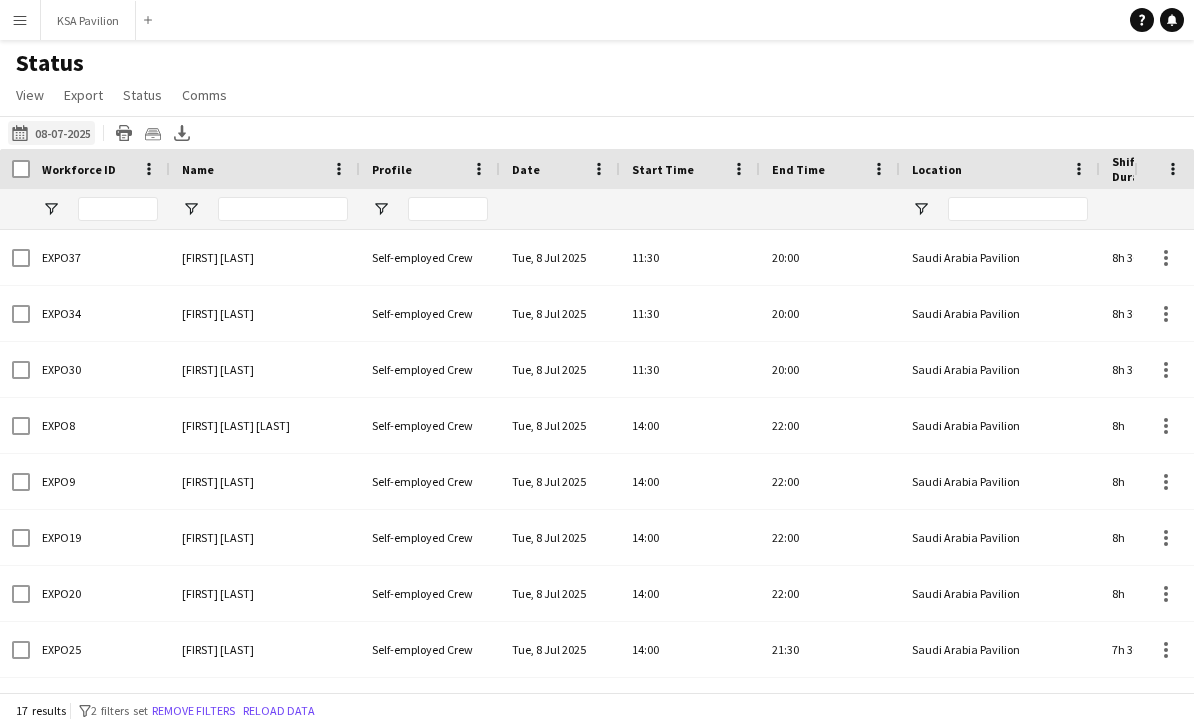 click on "[DATE] to [DATE]
[DATE]" 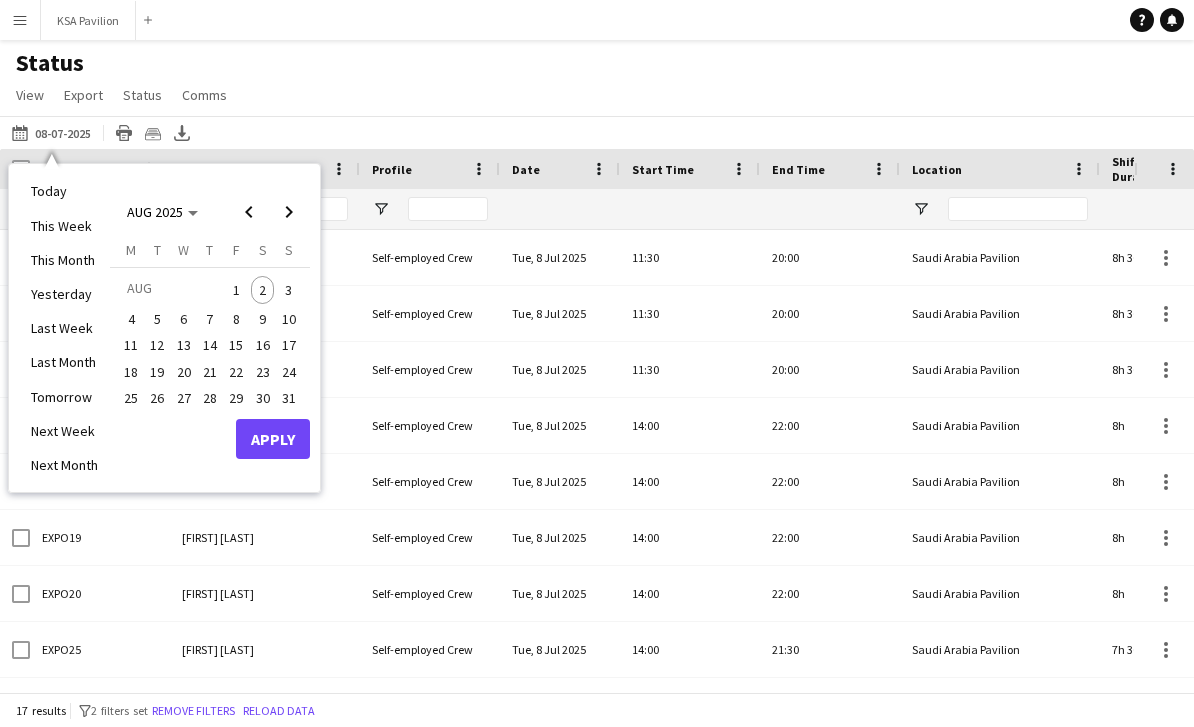 click on "2" at bounding box center (263, 290) 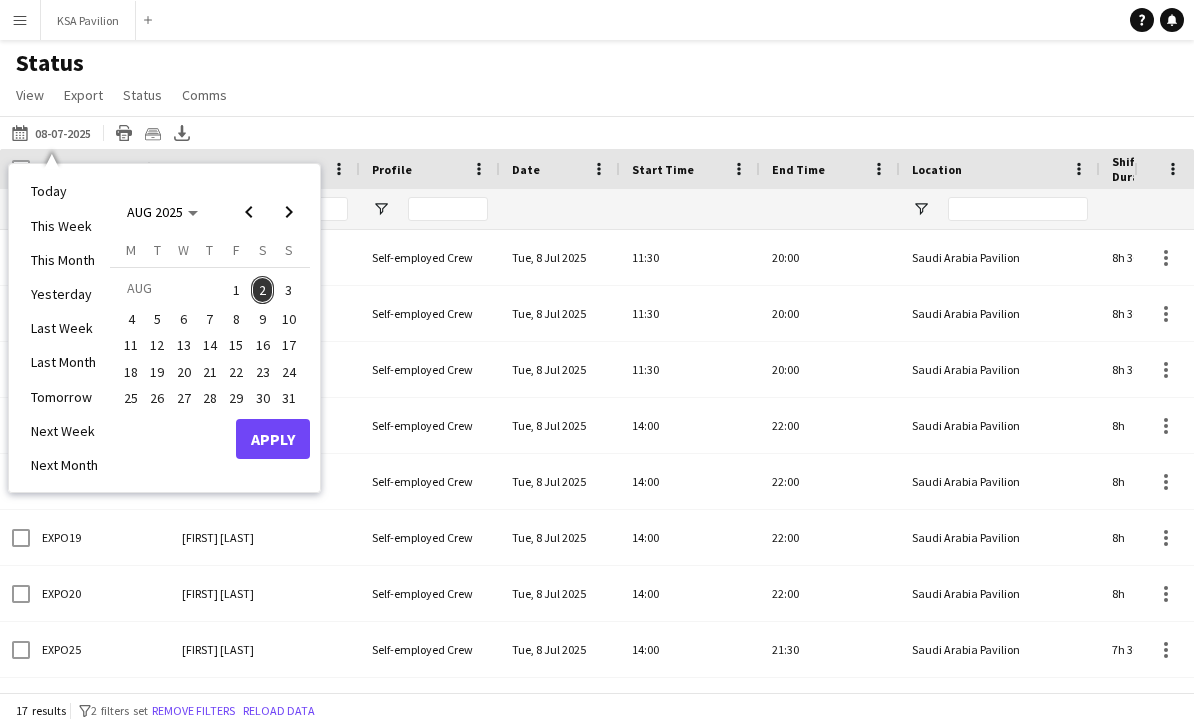 click on "Apply" at bounding box center [273, 439] 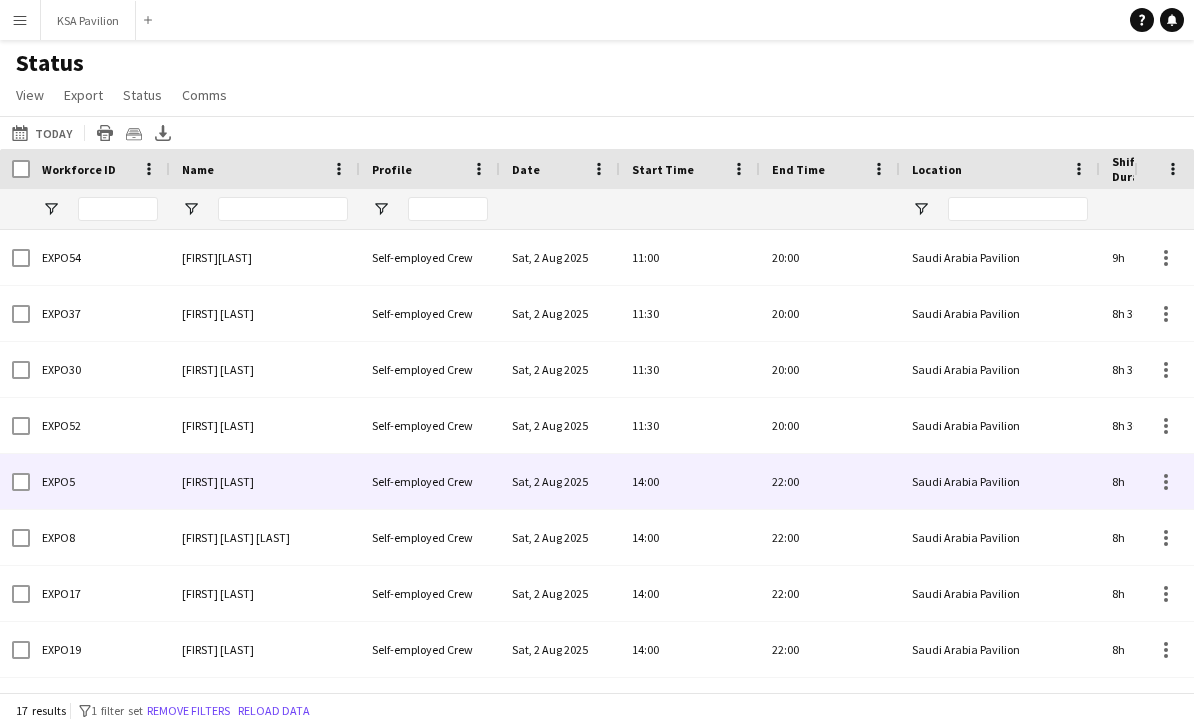 scroll, scrollTop: 0, scrollLeft: 97, axis: horizontal 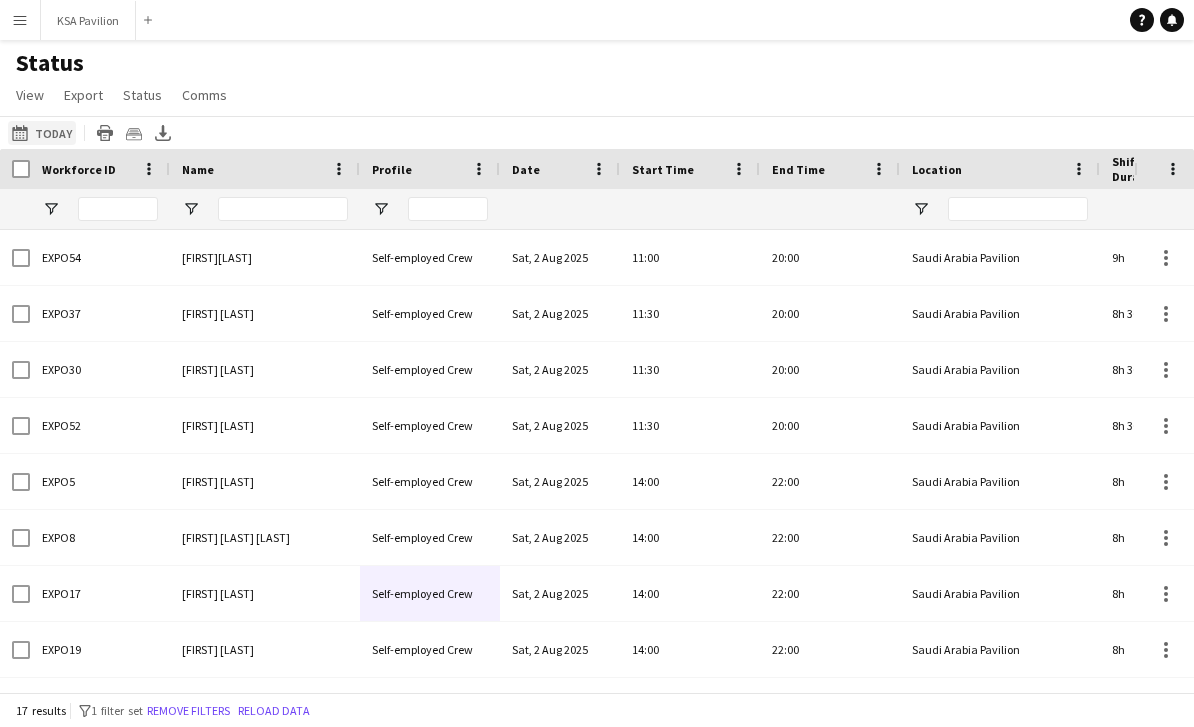 click on "[DATE] to [DATE]
Today" 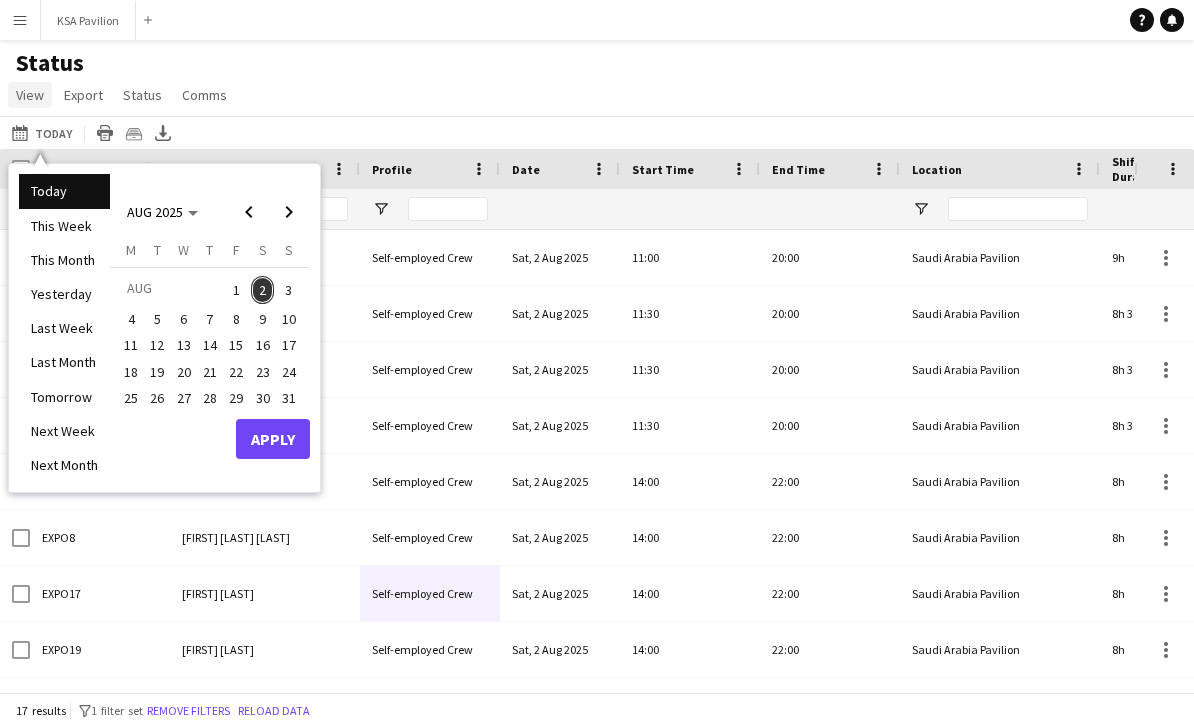 click on "View" 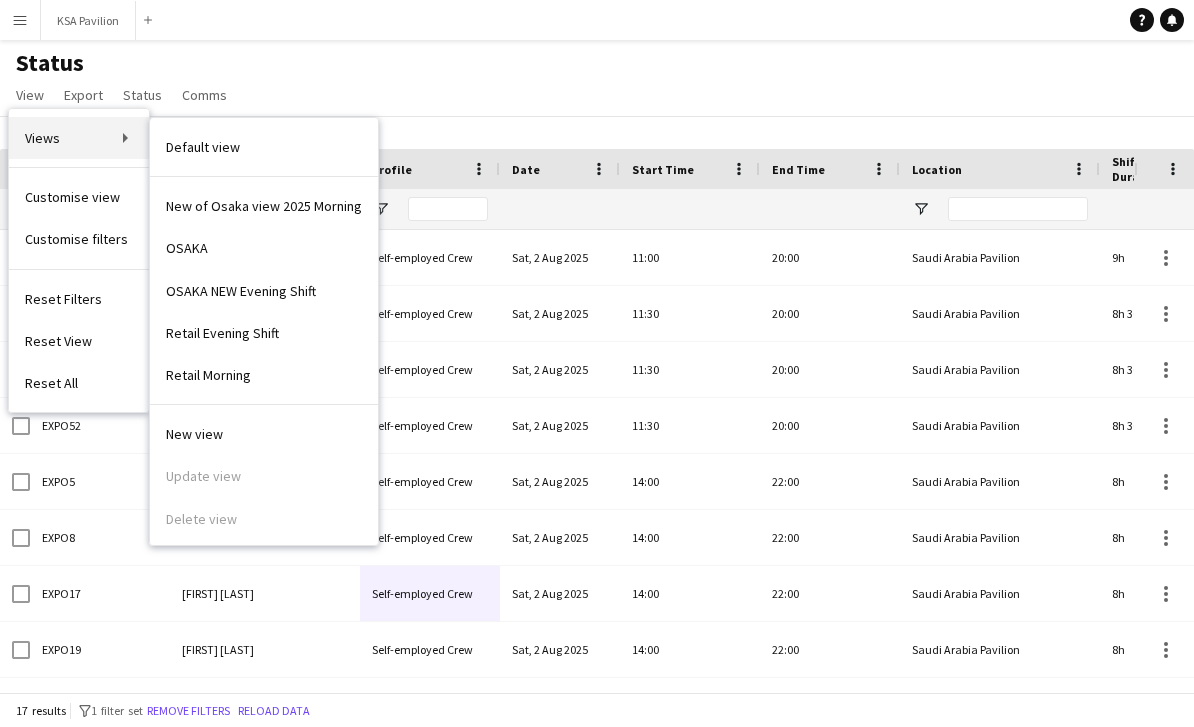 click on "Views" at bounding box center (79, 138) 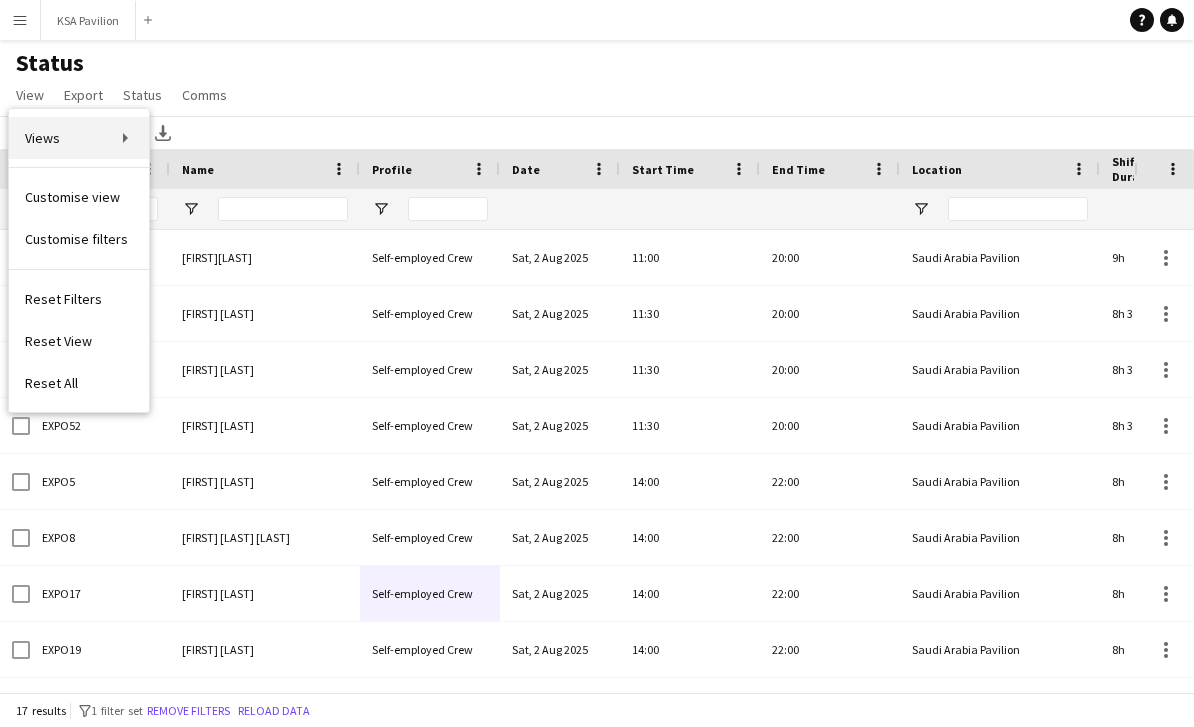 click on "Views" at bounding box center [79, 138] 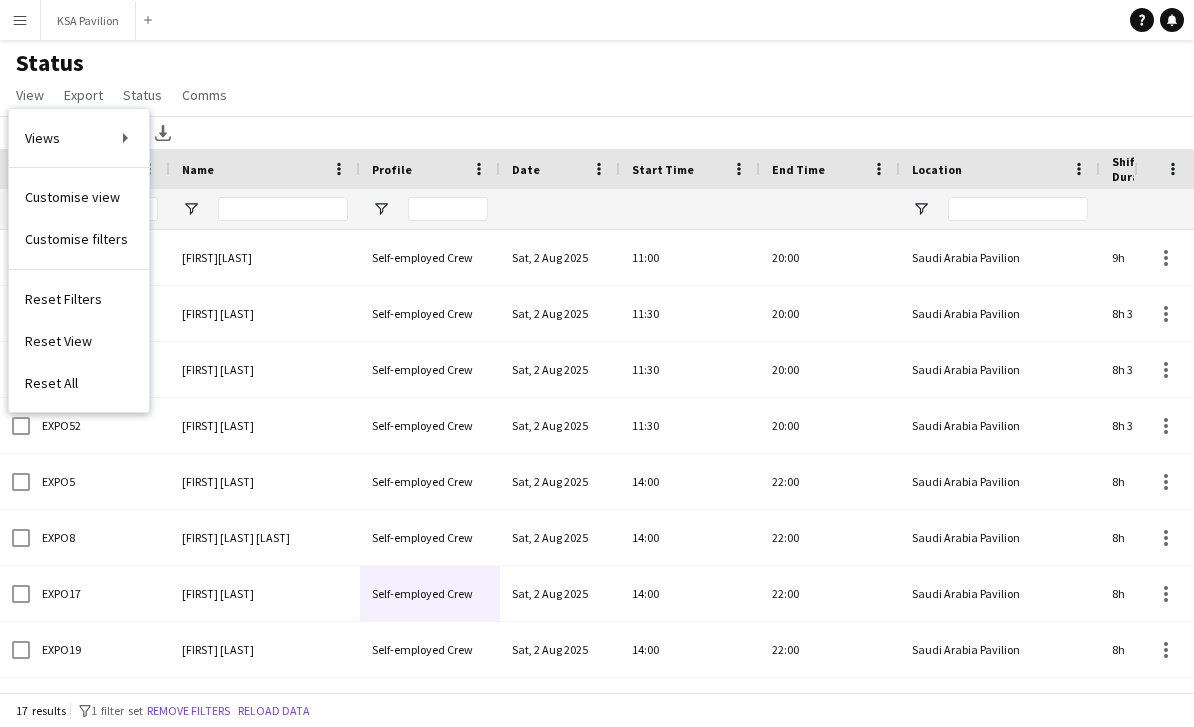 click on "Status View Views Default view New of [CITY] view 2025 Morning OSAKA OSAKA NEW Evening Shift Retail Evening Shift Retail Morning New view Update view Delete view Edit name Customise view Customise filters Reset Filters Reset View Reset All Export Export as XLSX Export as CSV Export as PDF Crew files as ZIP Status Confirm attendance Check-in Check-out Clear confirm attendance Clear check-in Clear check-out Comms Send notification Chat [DATE] to [DATE] Today Today This Week This Month Yesterday Last Week Last Month Tomorrow Next Week Next Month AUG 2025 AUG 2025 Monday M Tuesday T Wednesday W Thursday T Friday F Saturday S Sunday S AUG 1 2 3 4 5 6 7 8 9 10 11 12 13 14 15 16 17 18 19 20 21 22 23 24 25 26 27 28 29 30 31 Comparison range Comparison range Apply Print table" 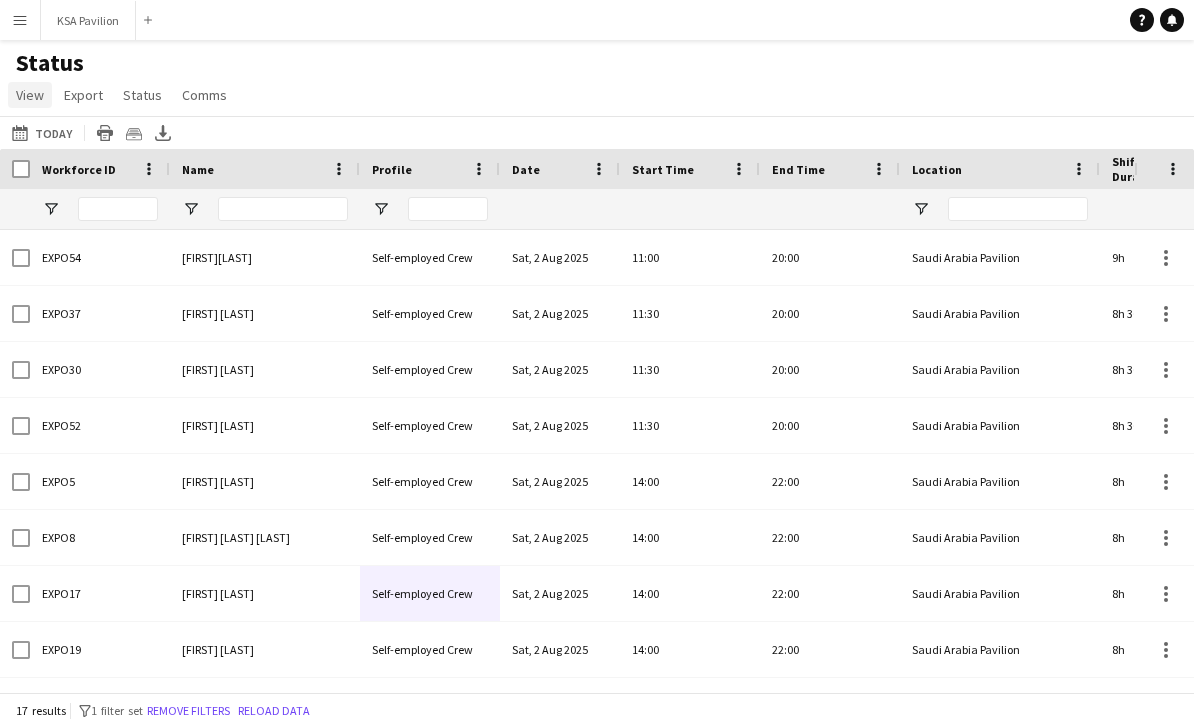 click on "View" 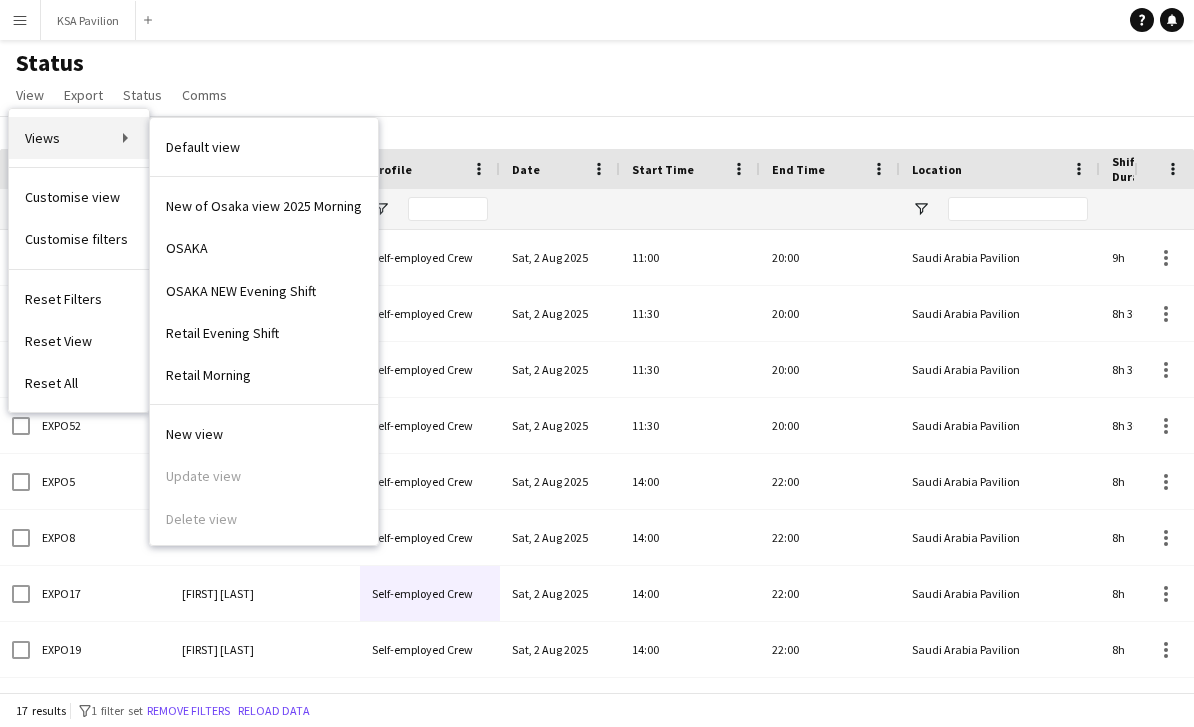 click on "Views" at bounding box center (79, 138) 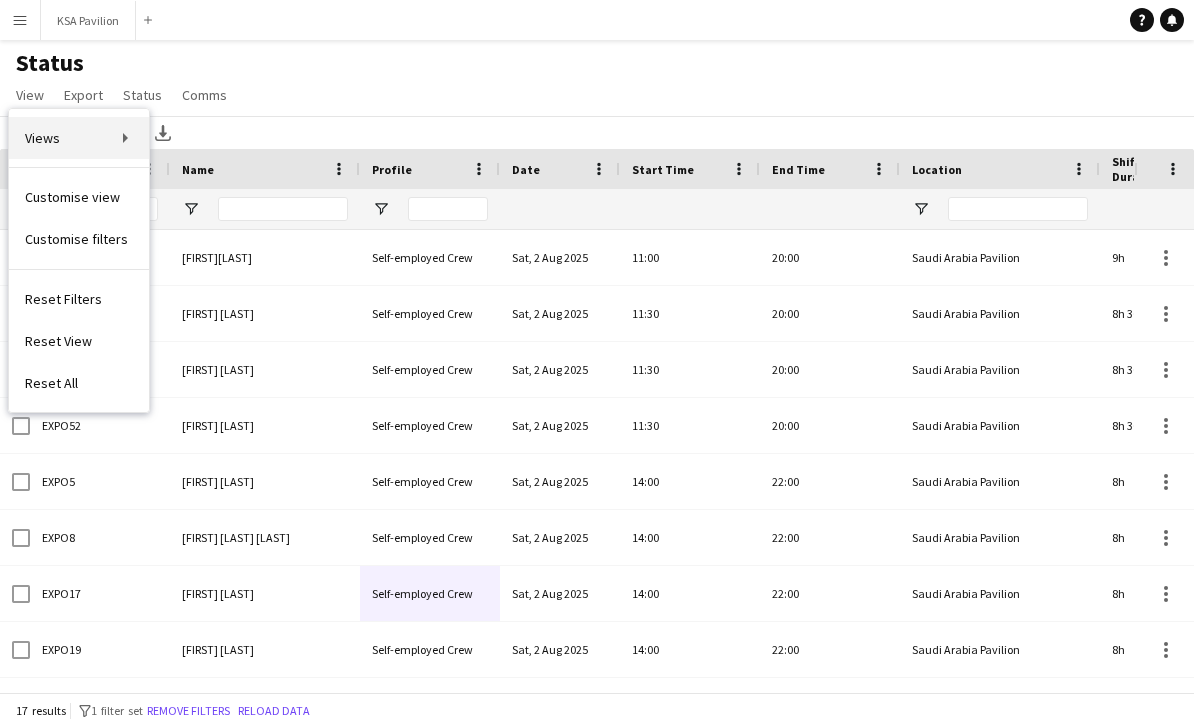 click on "Views" at bounding box center [79, 138] 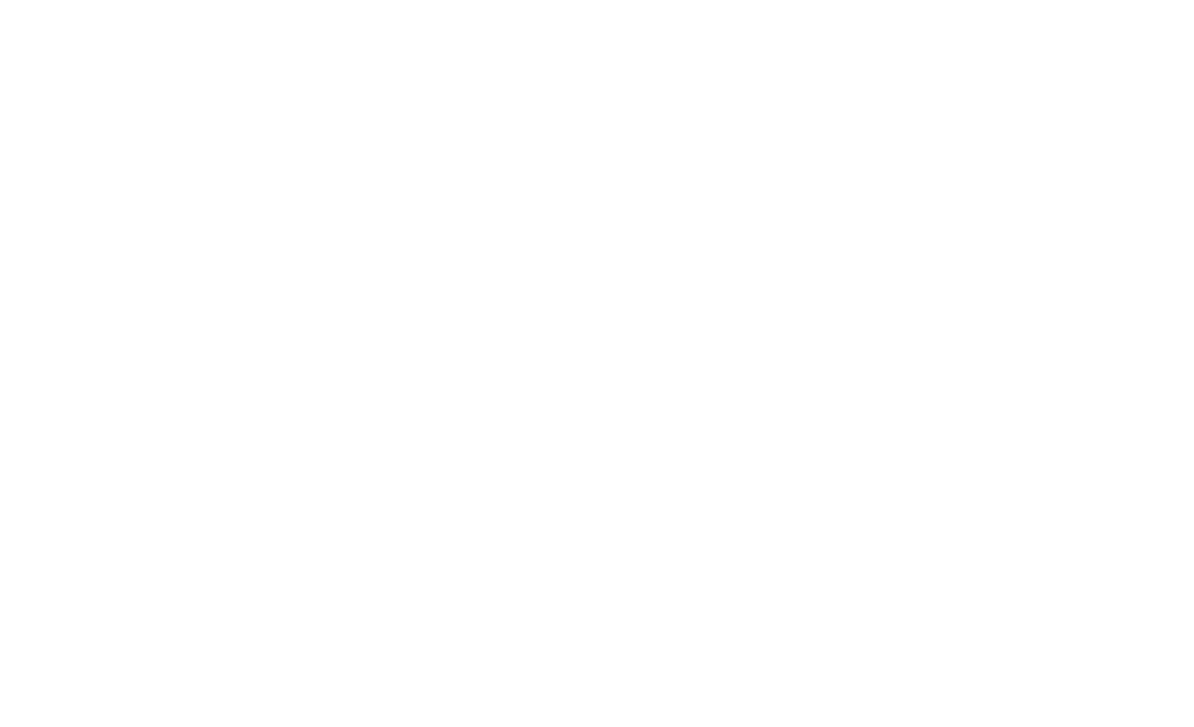 scroll, scrollTop: 0, scrollLeft: 0, axis: both 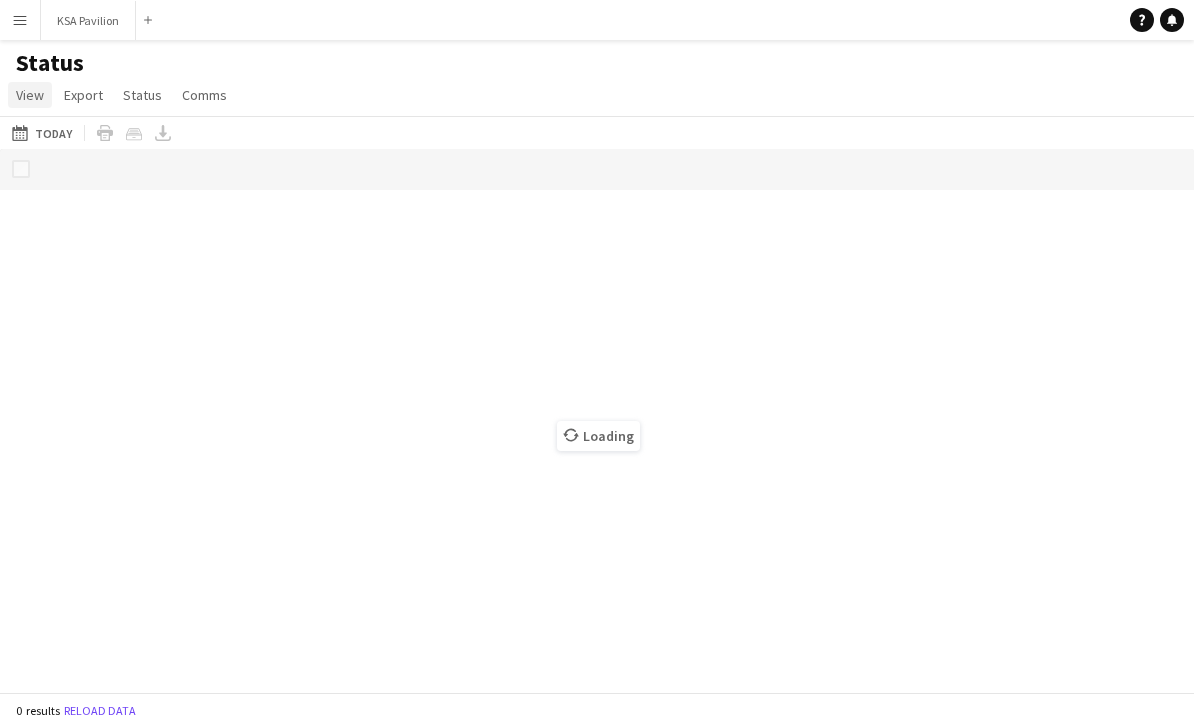 click on "View" 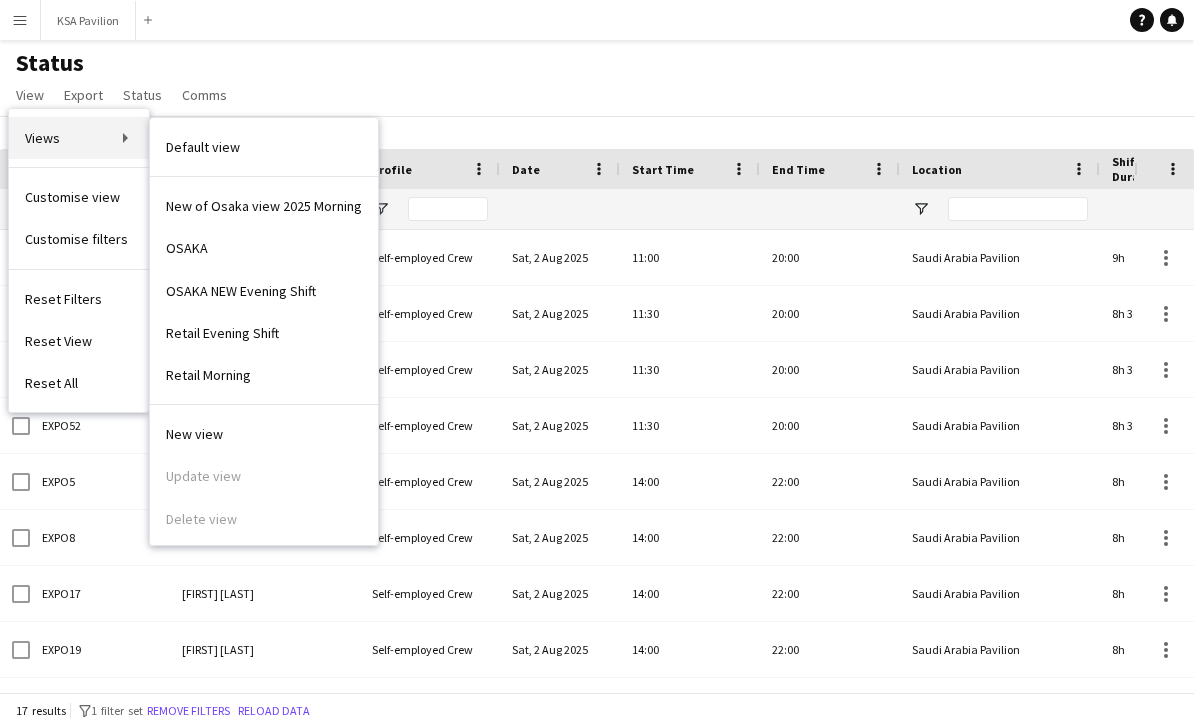 click on "Views" at bounding box center (79, 138) 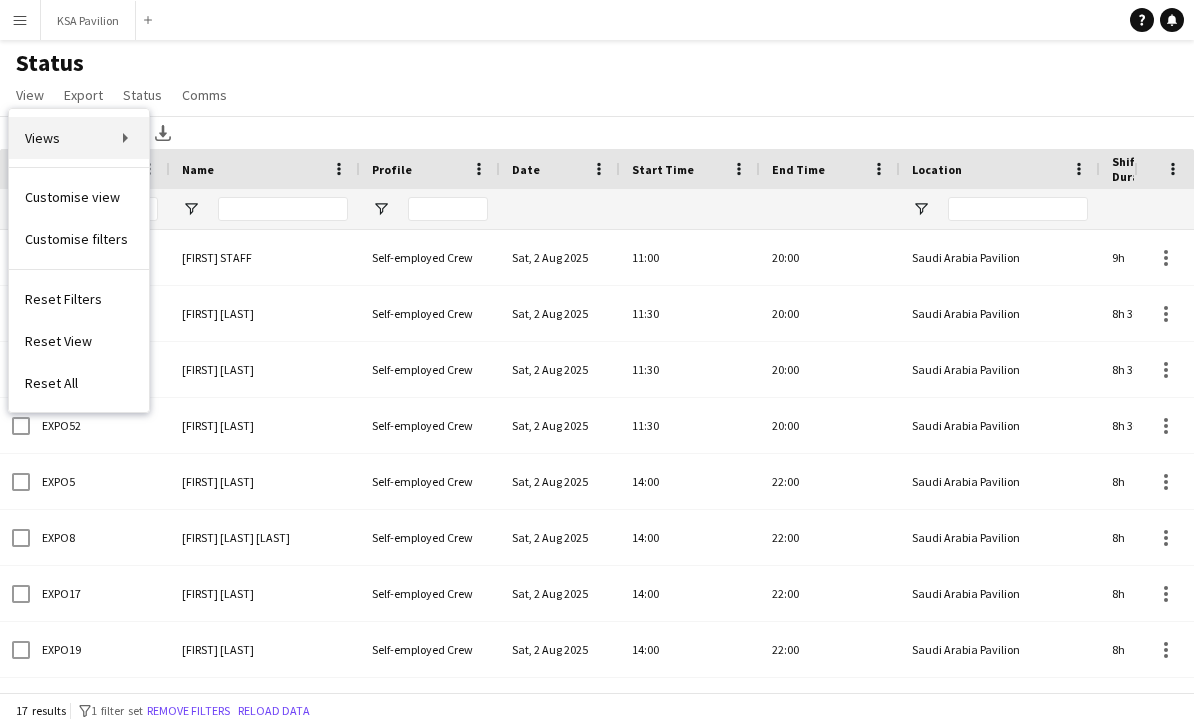 click on "Views" at bounding box center [79, 138] 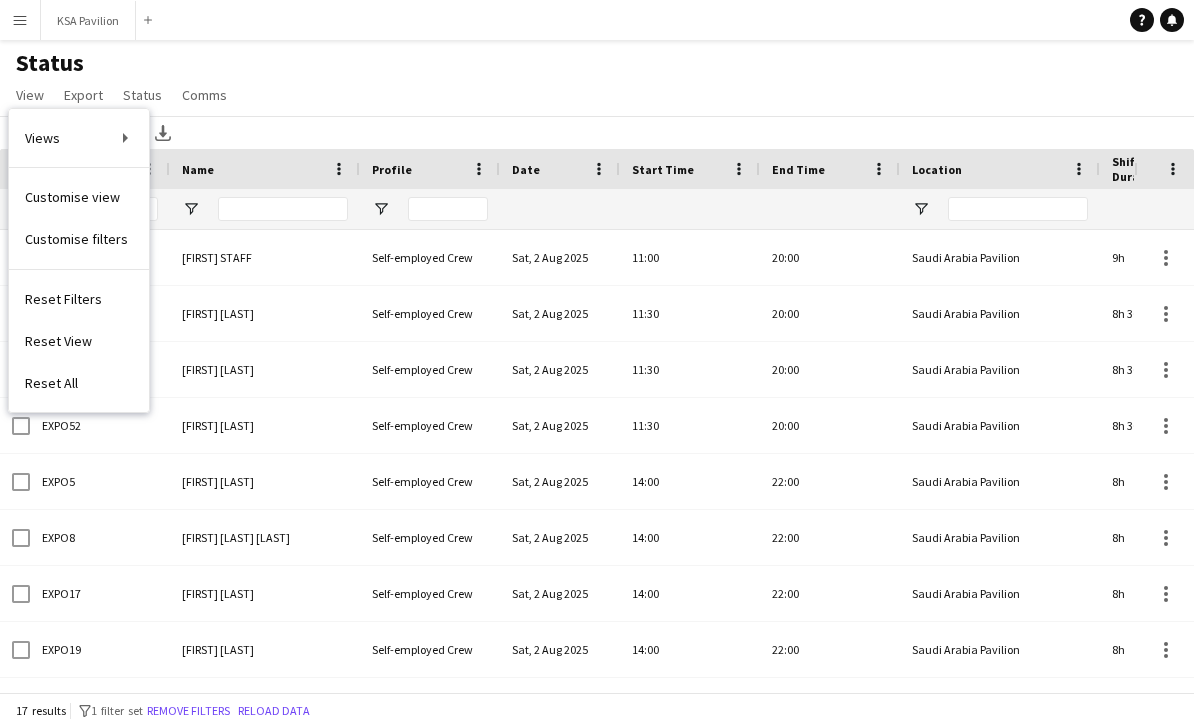 scroll, scrollTop: 0, scrollLeft: 0, axis: both 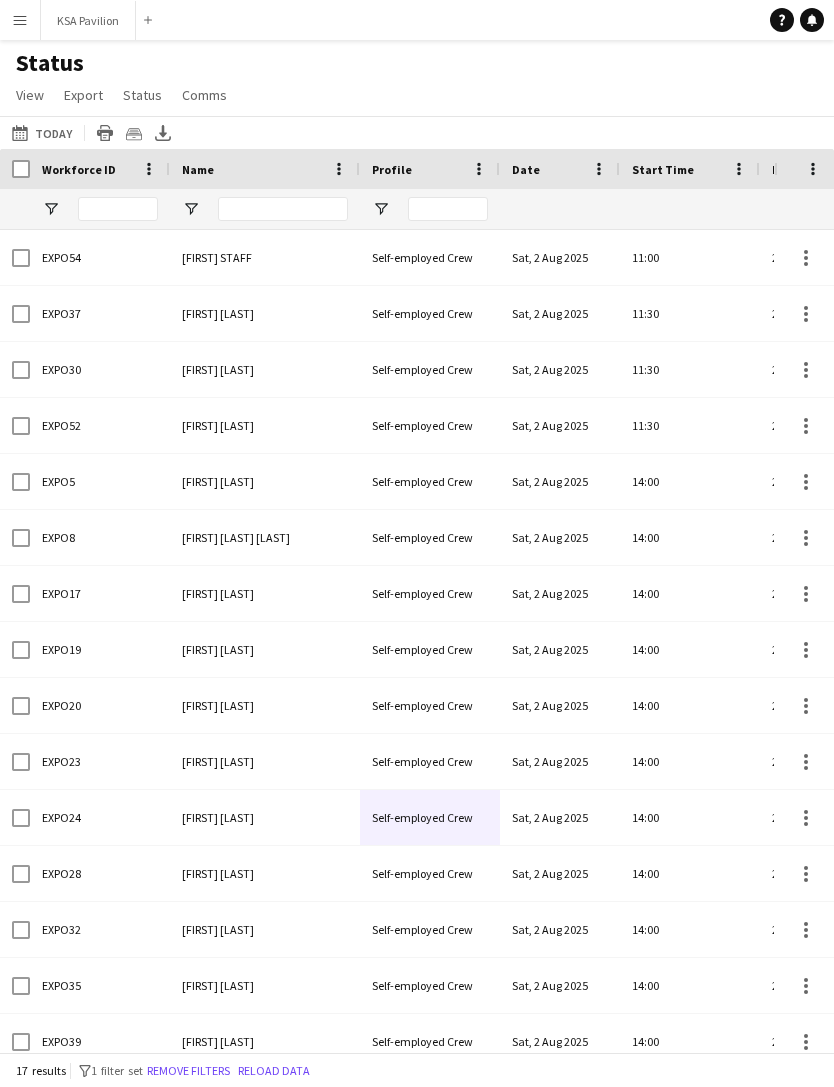 click on "View" 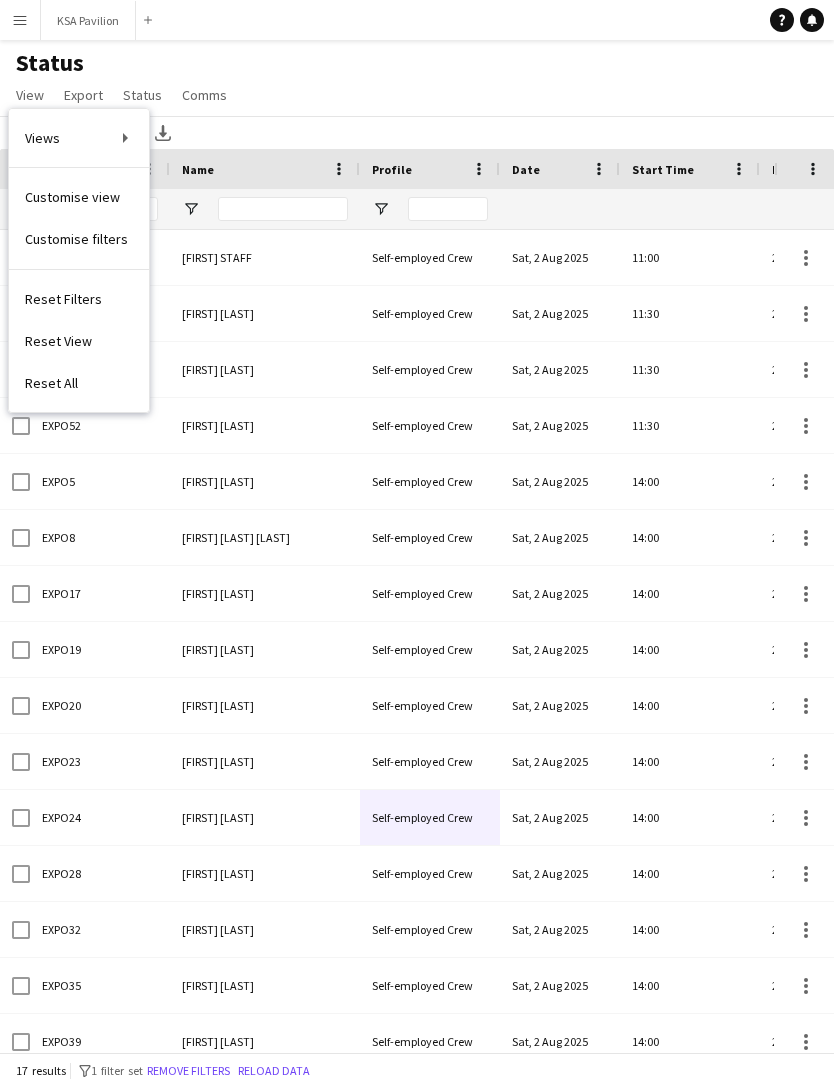 click on "Views" at bounding box center [79, 138] 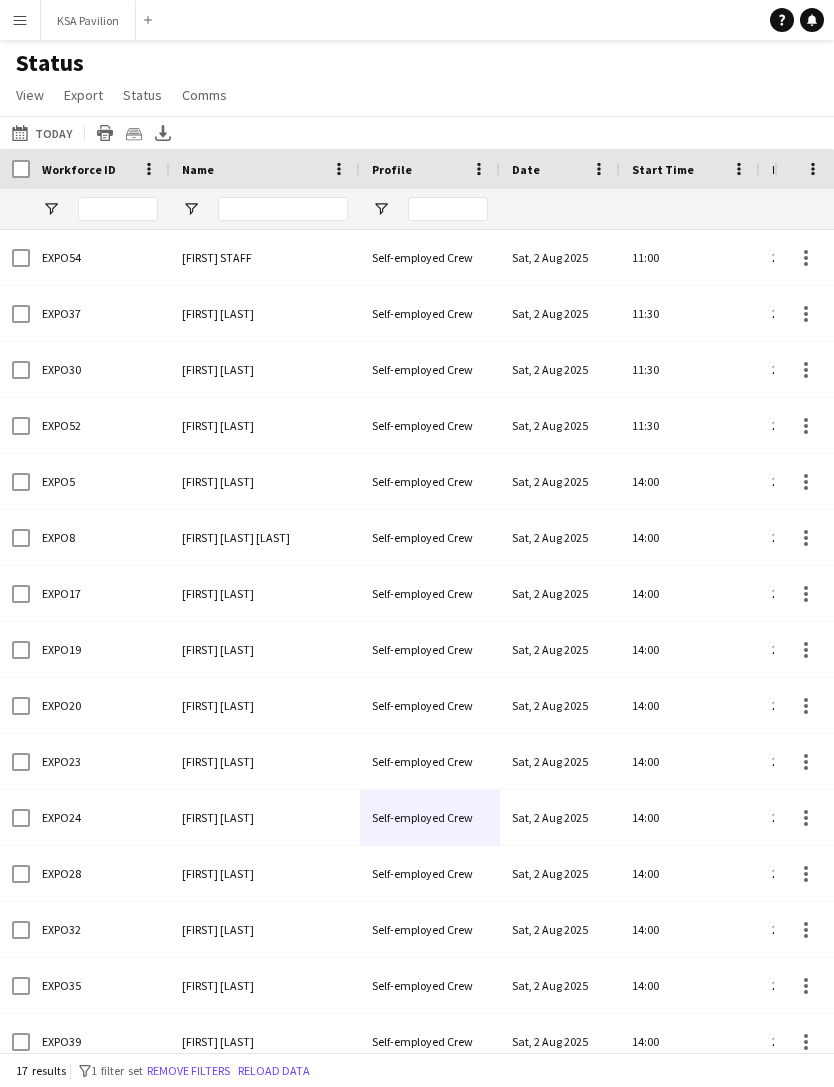 click on "View" 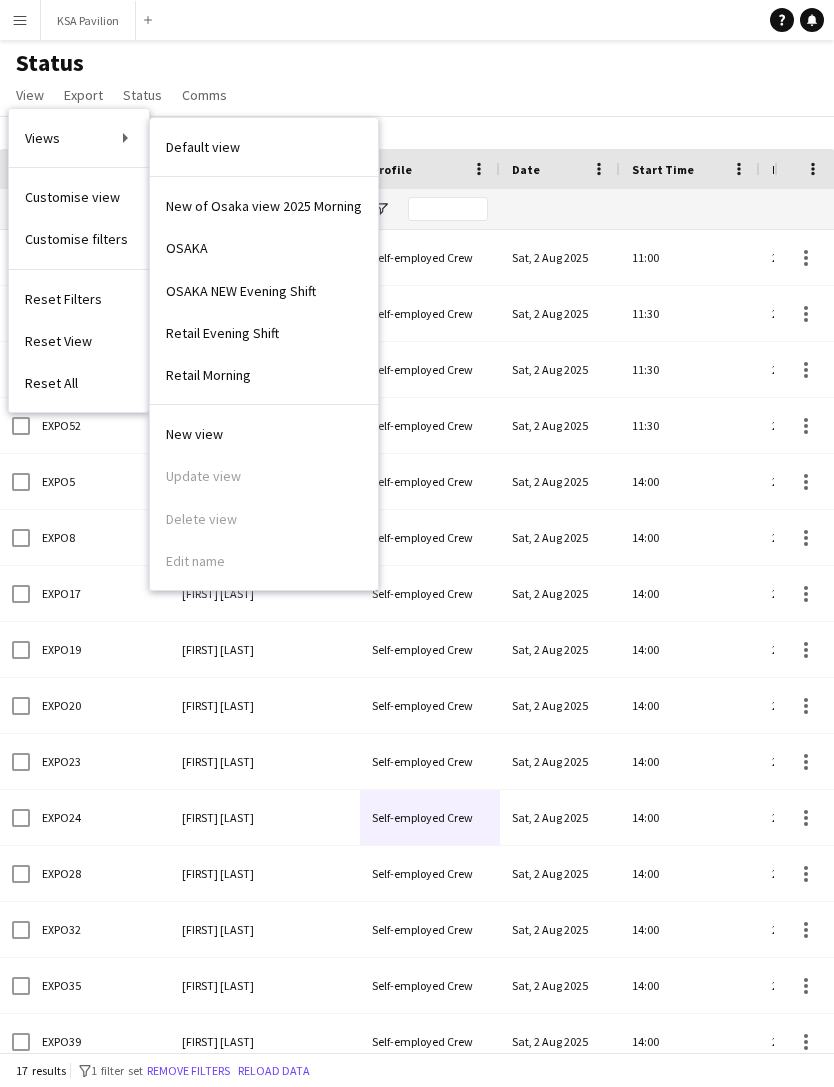 click on "New of Osaka view 2025 Morning" at bounding box center [264, 206] 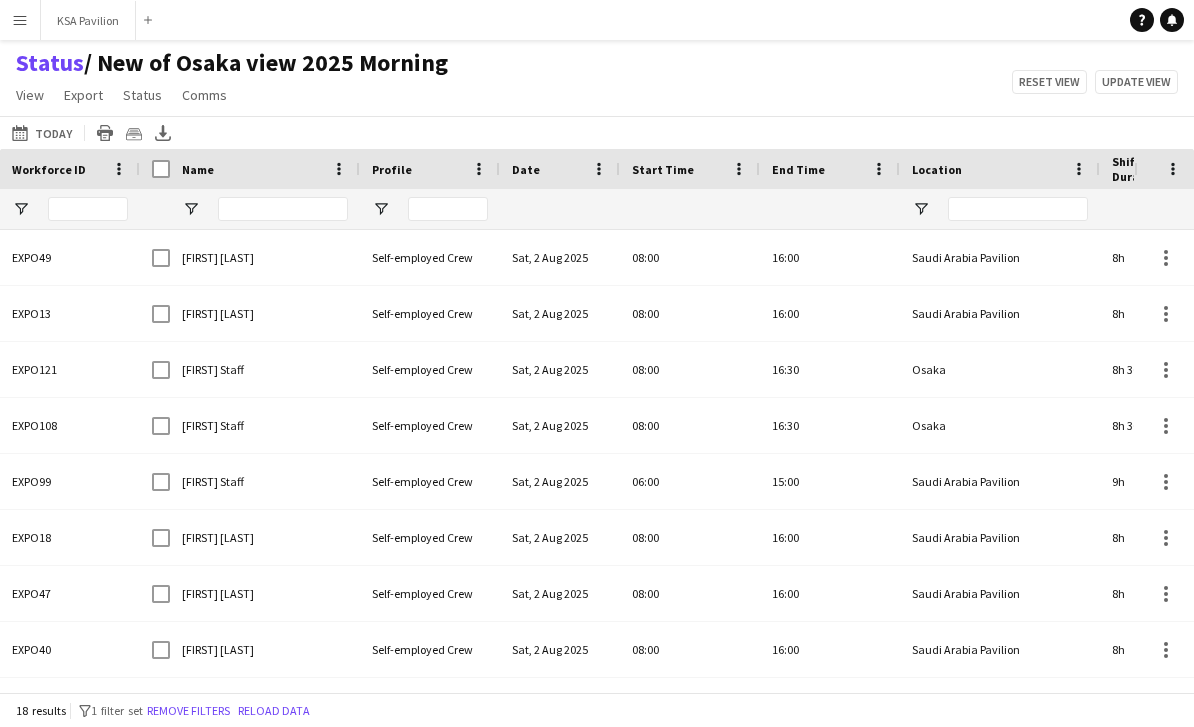 scroll, scrollTop: 110, scrollLeft: 0, axis: vertical 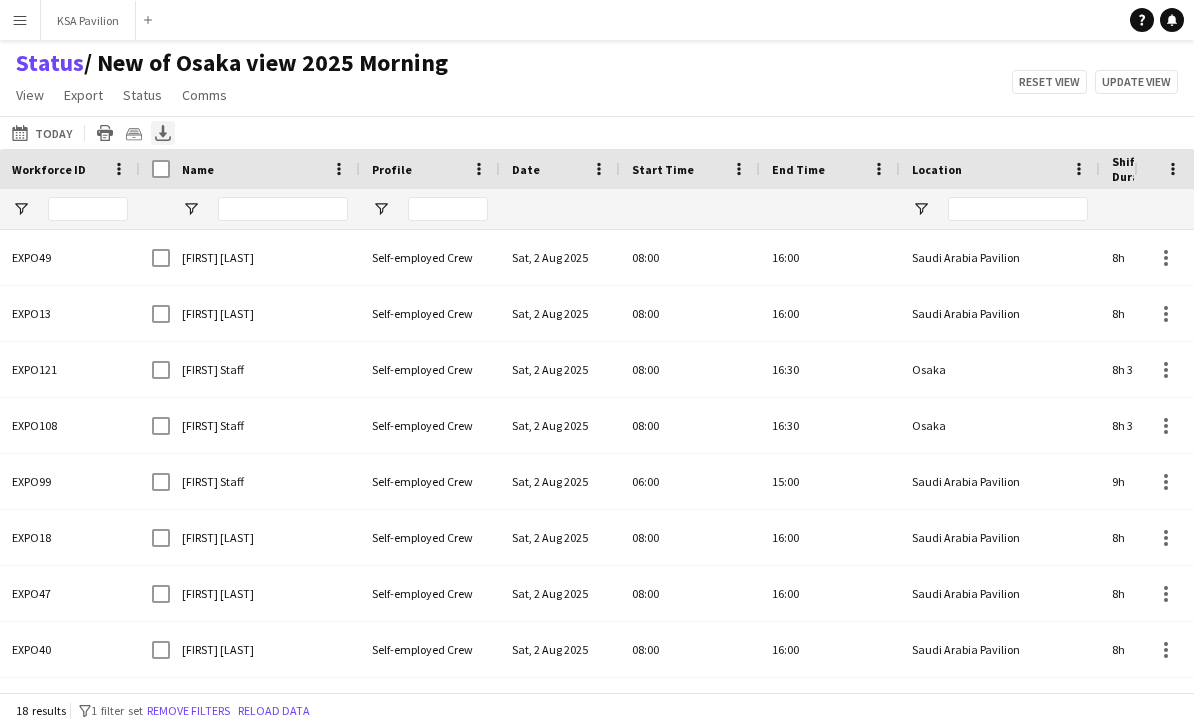 click 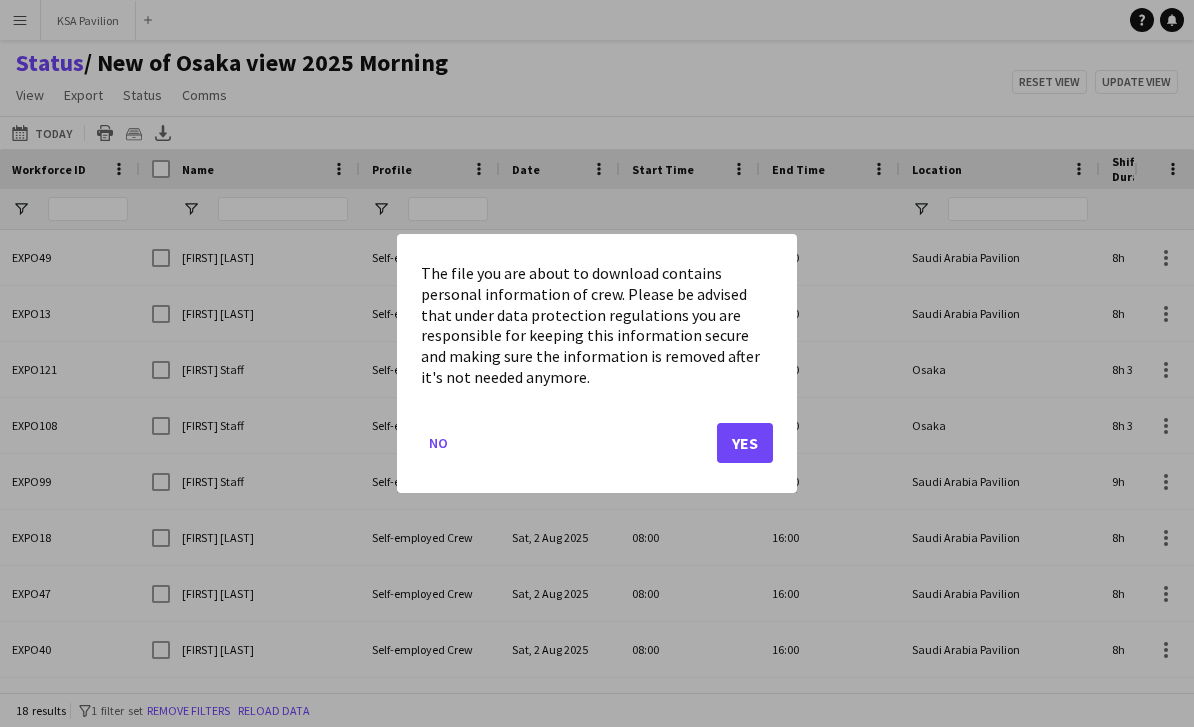 click on "Yes" 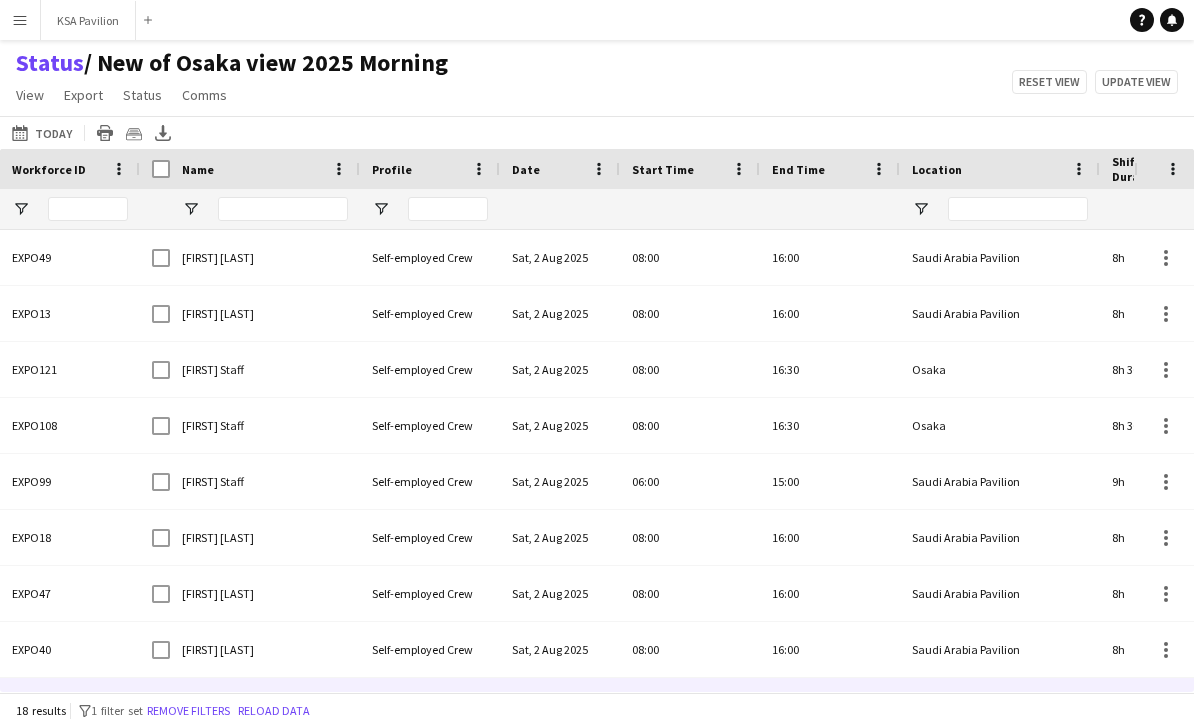 scroll, scrollTop: 65, scrollLeft: 0, axis: vertical 